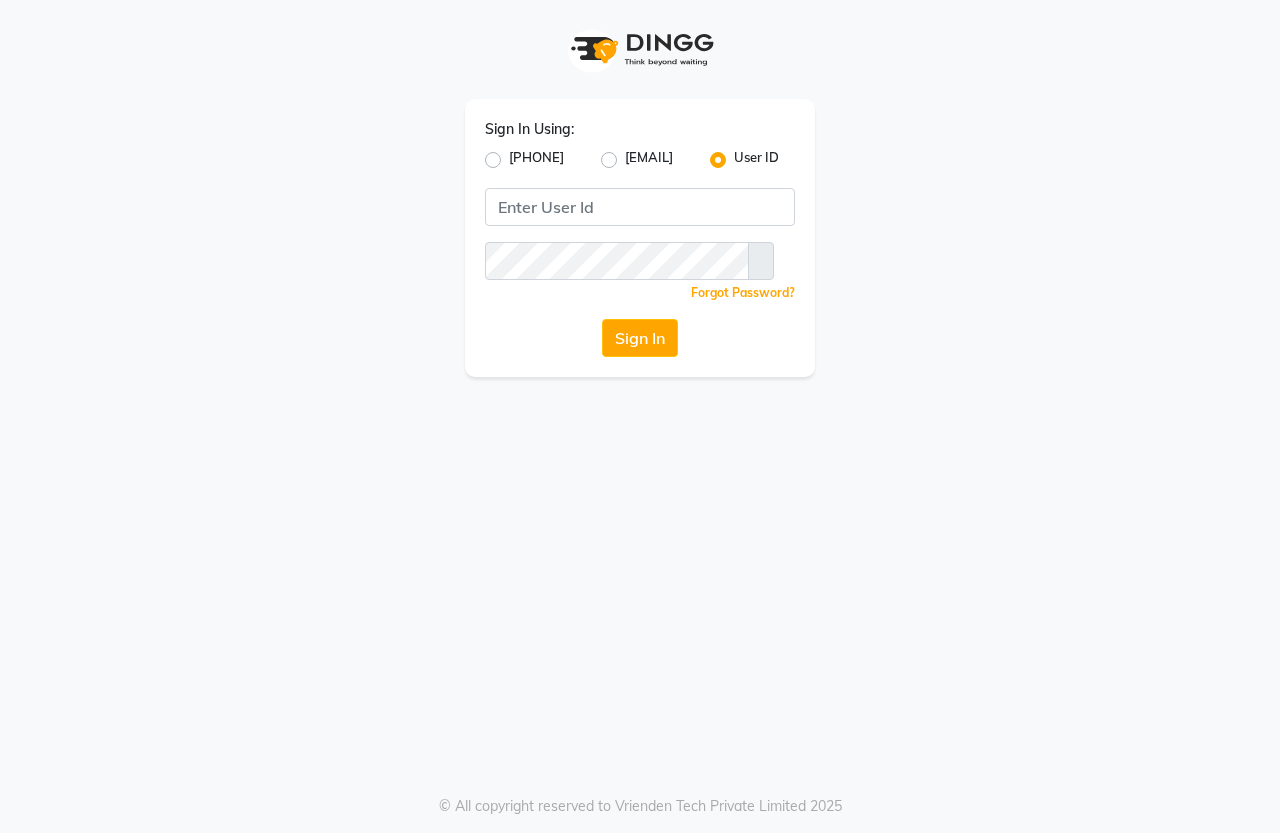 scroll, scrollTop: 0, scrollLeft: 0, axis: both 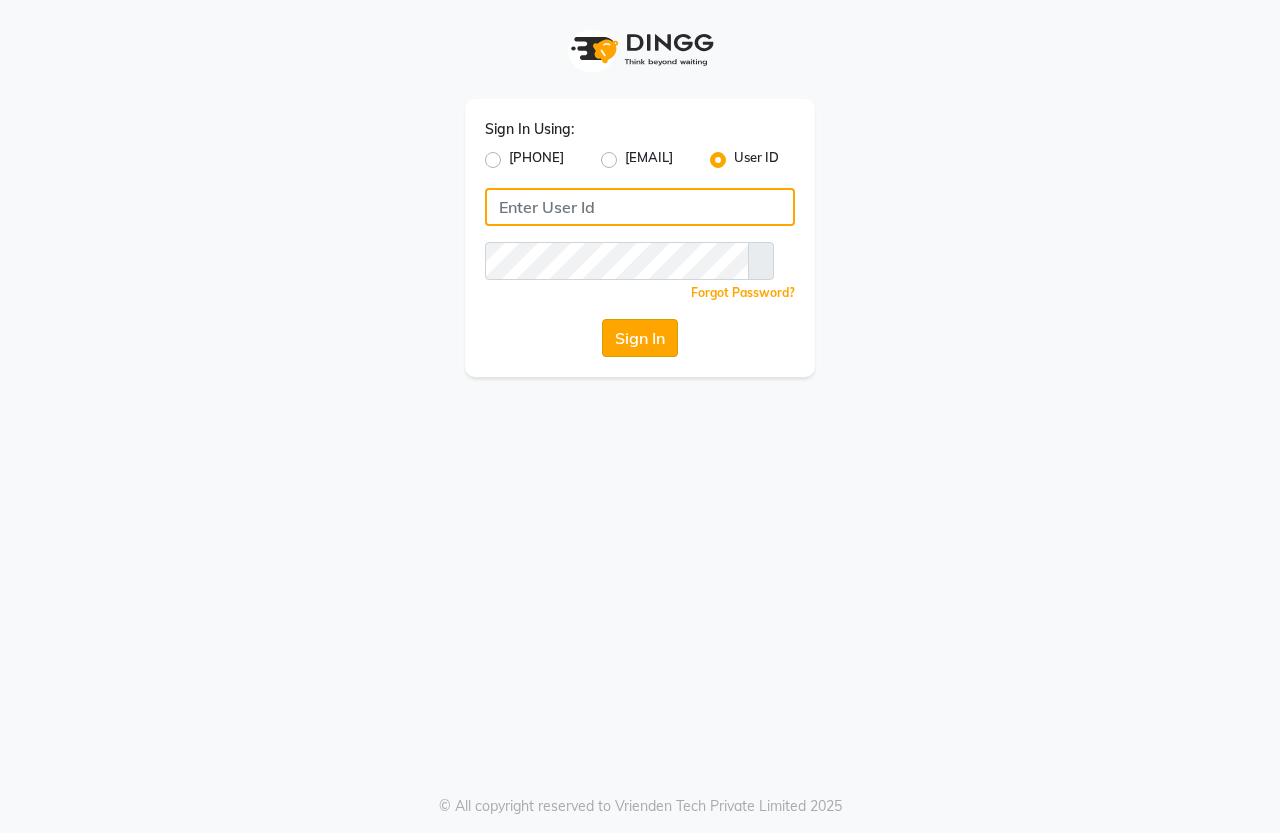 type on "[USERNAME]" 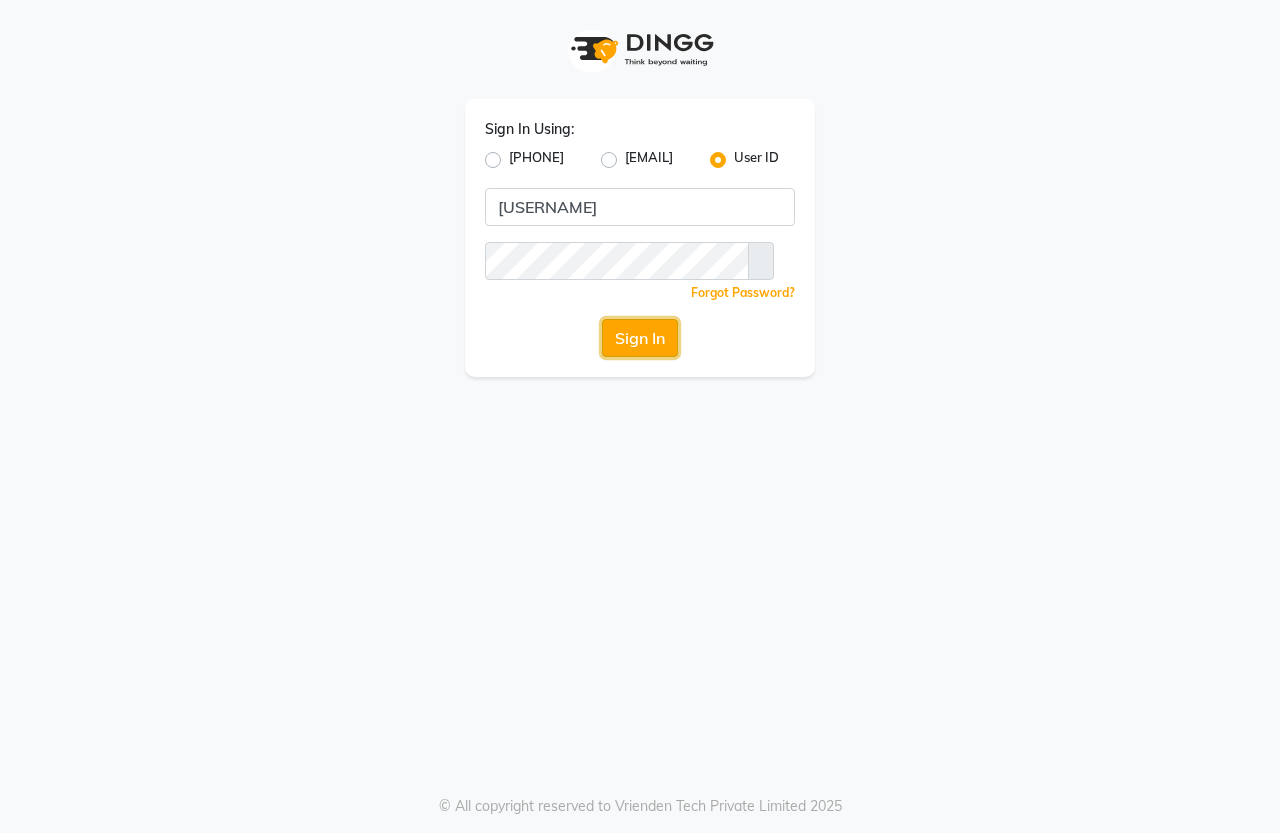click on "Sign In" at bounding box center [640, 338] 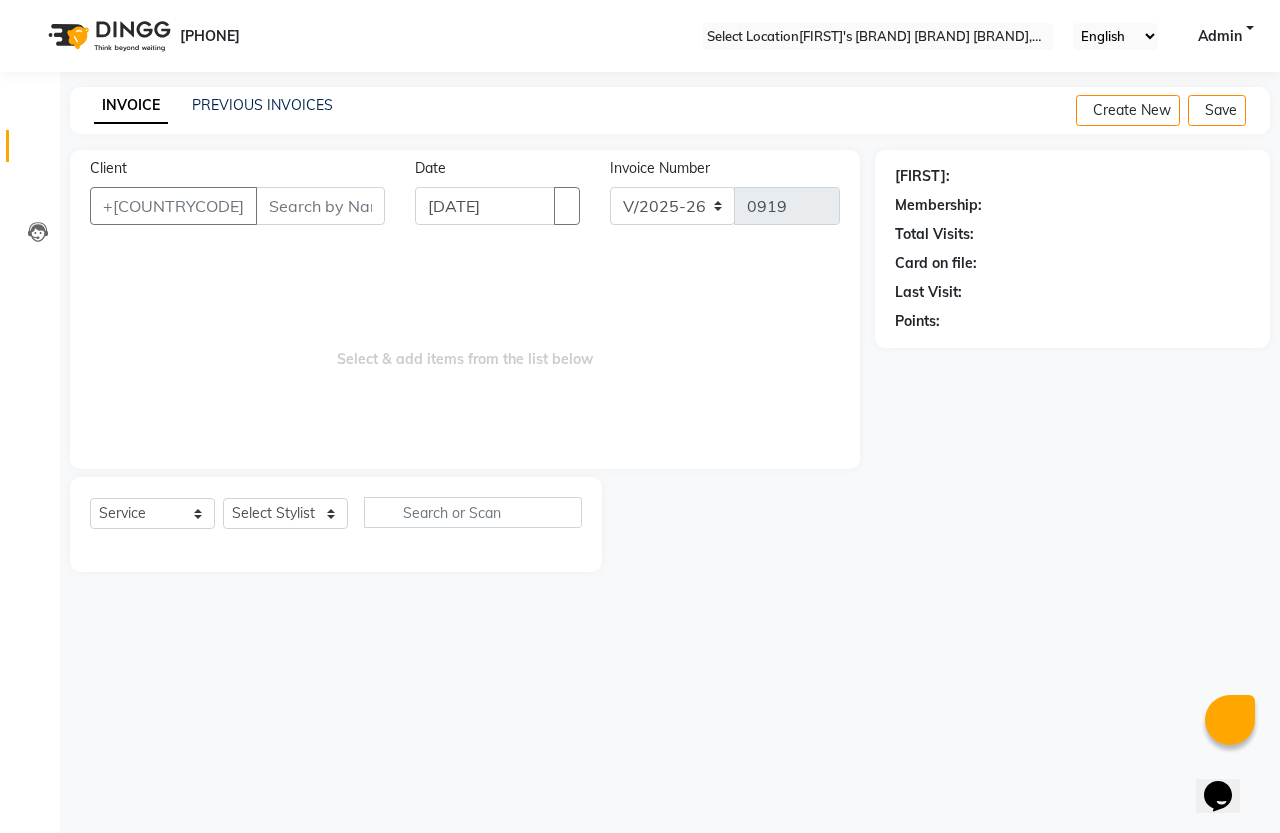 scroll, scrollTop: 0, scrollLeft: 0, axis: both 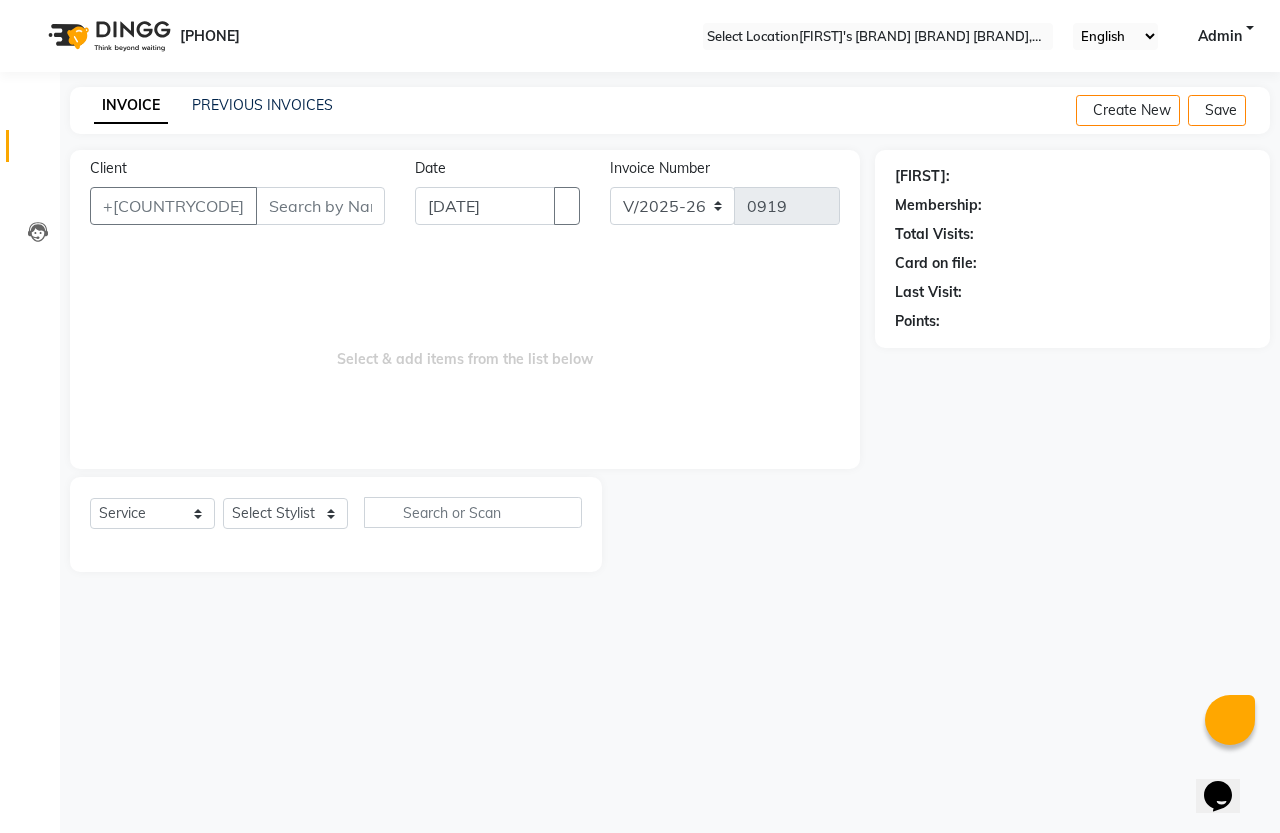 click on "INVOICE" at bounding box center [131, 106] 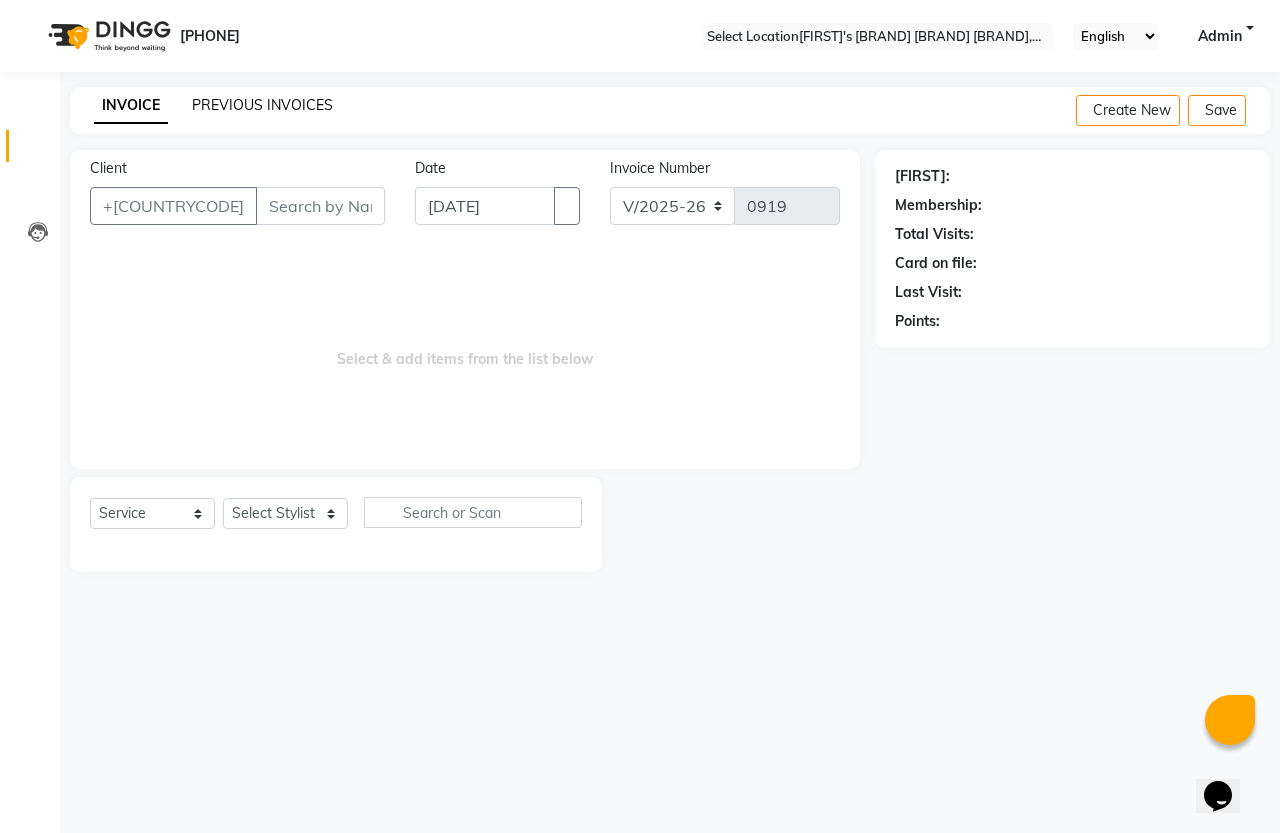 click on "PREVIOUS INVOICES" at bounding box center (262, 105) 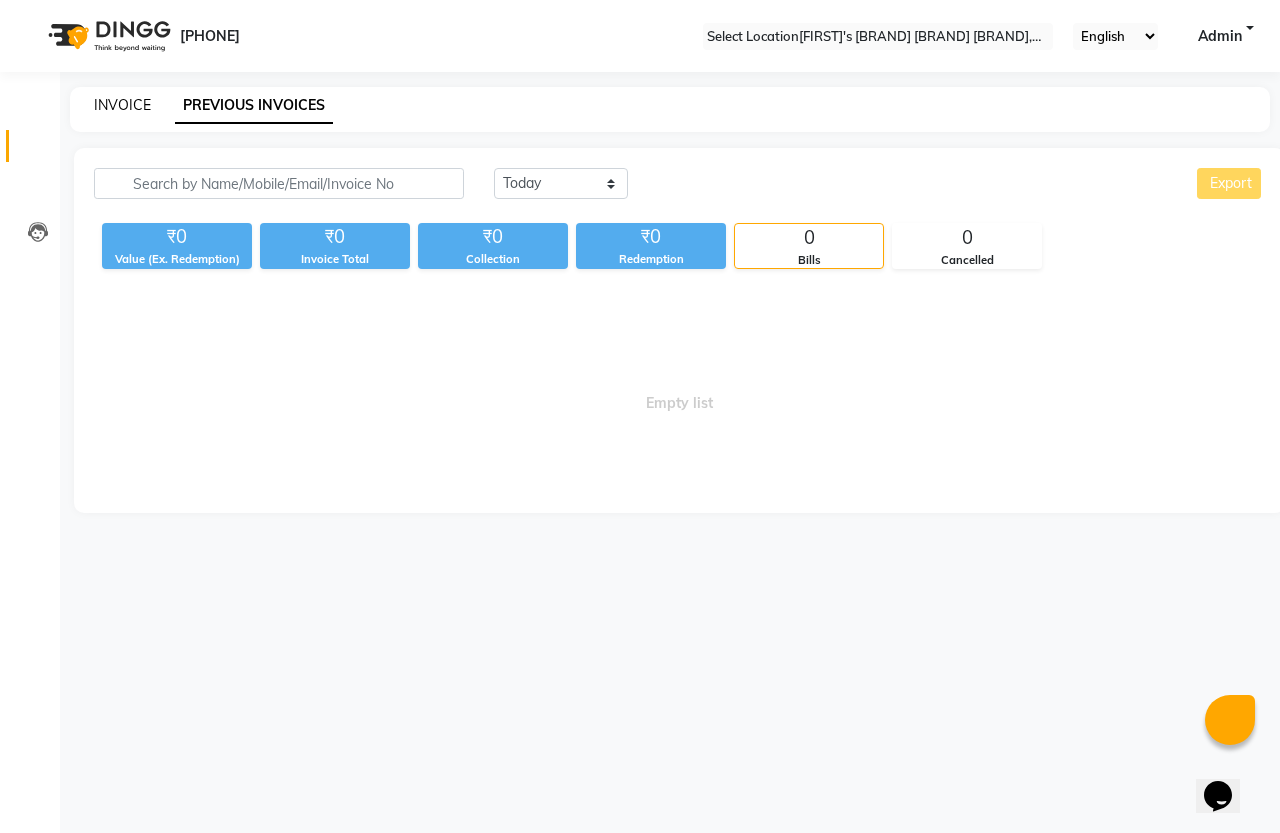 click on "INVOICE" at bounding box center (122, 105) 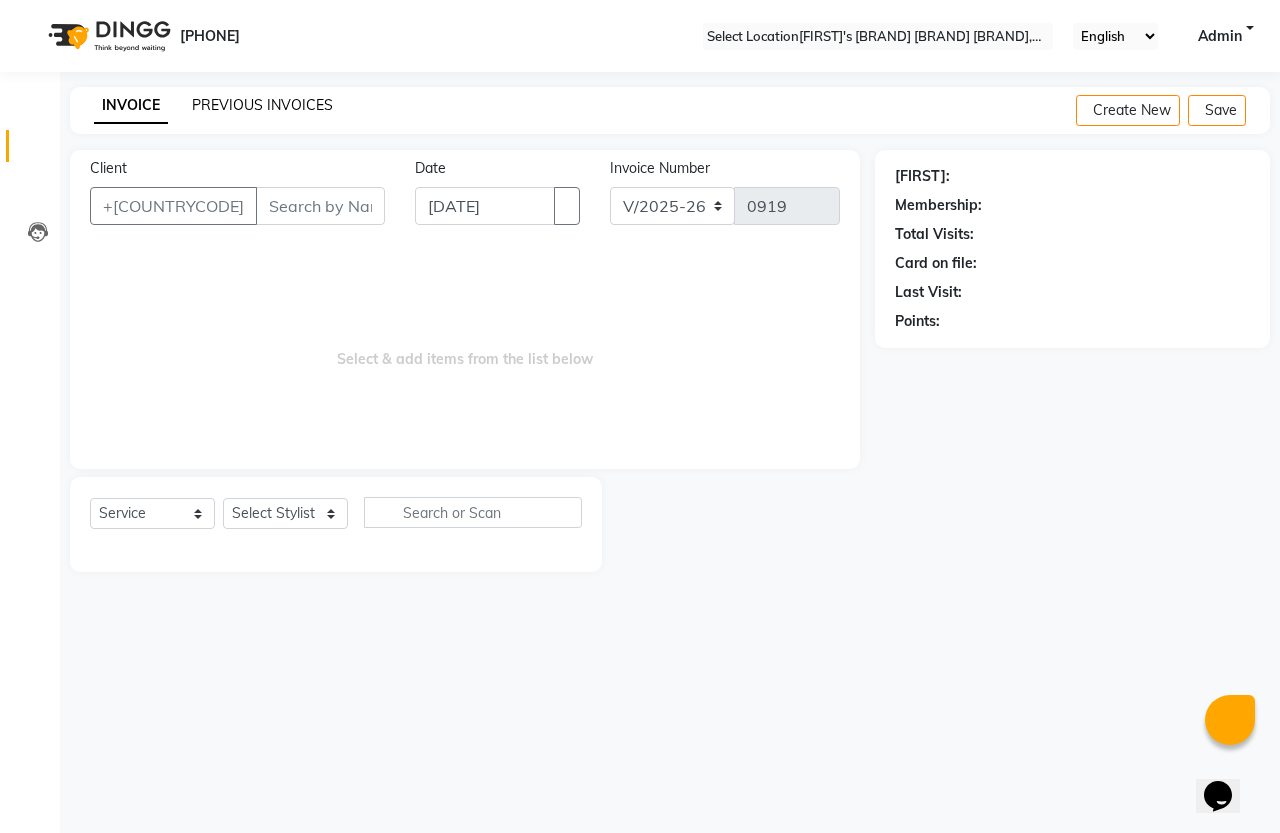 click on "PREVIOUS INVOICES" at bounding box center [262, 105] 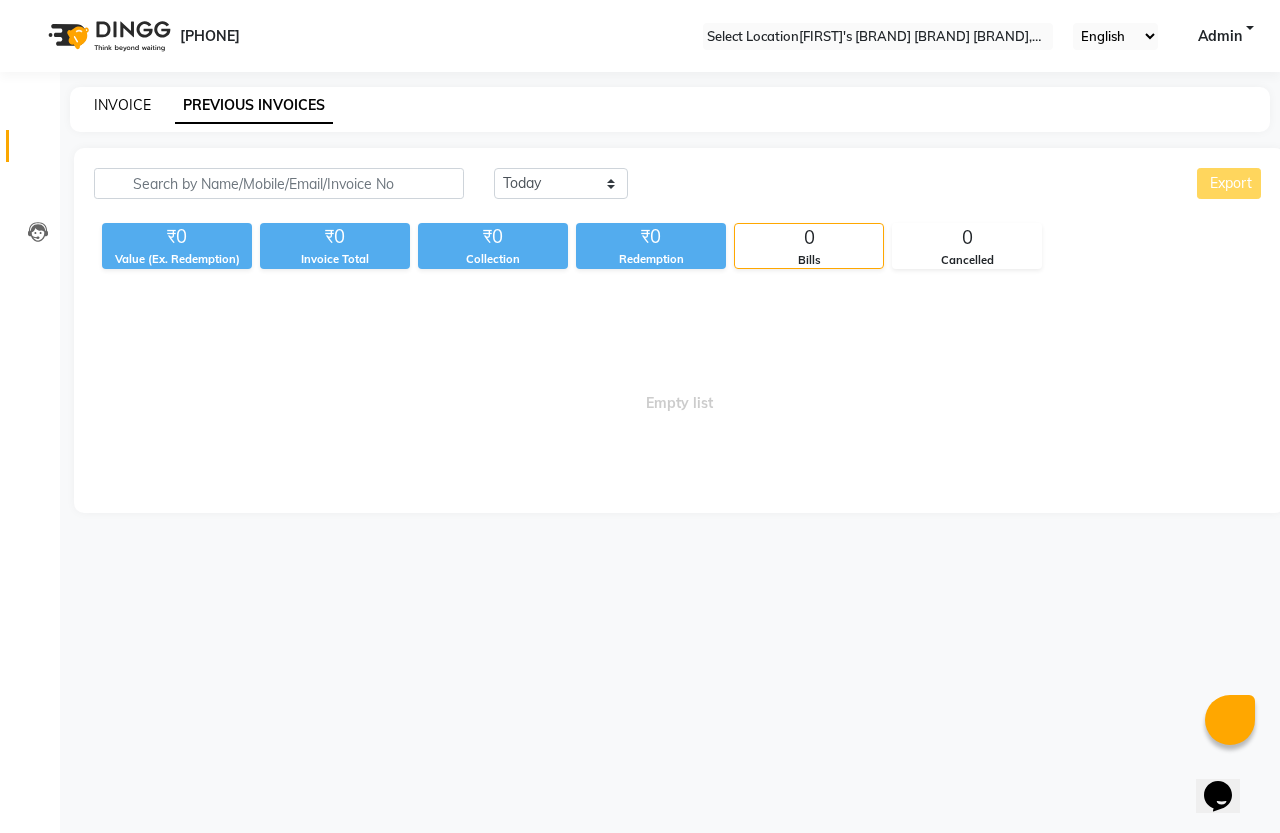 click on "INVOICE" at bounding box center (122, 105) 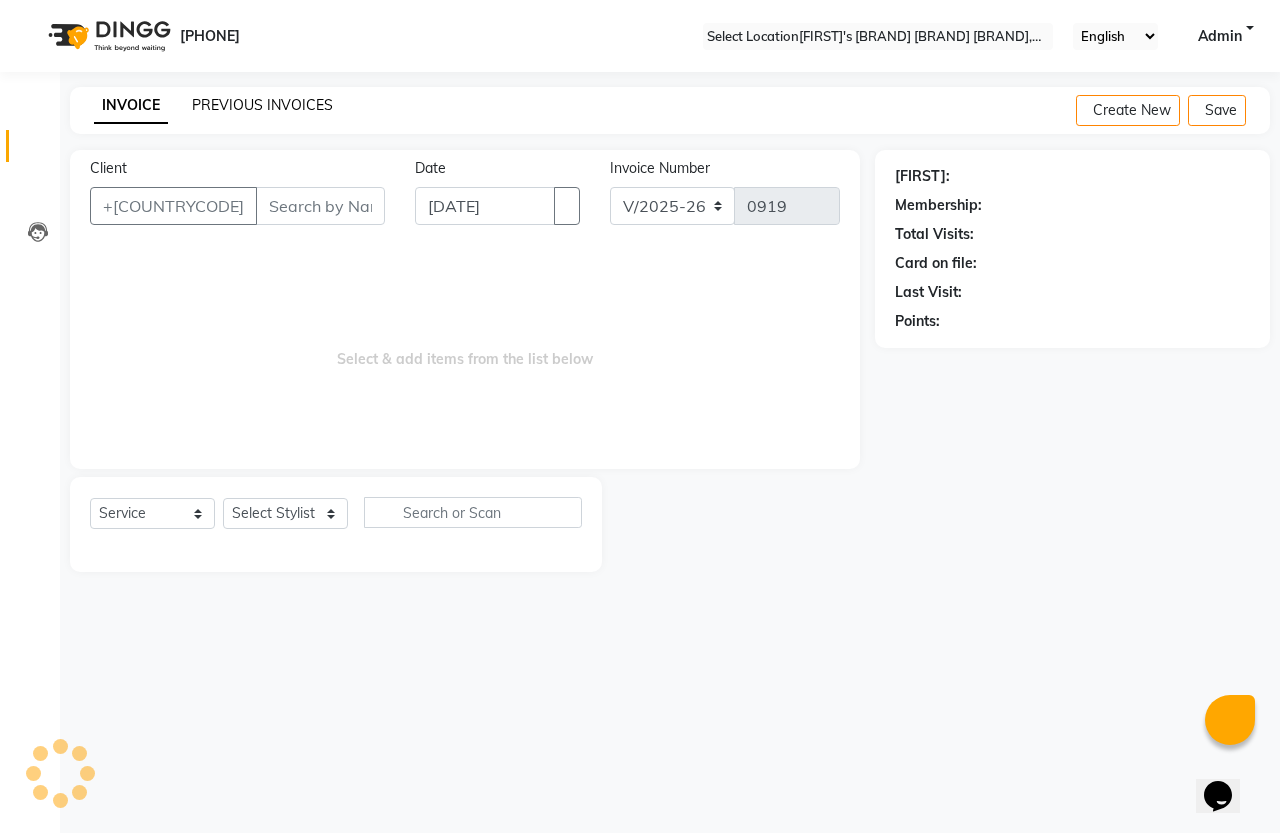 click on "PREVIOUS INVOICES" at bounding box center (262, 105) 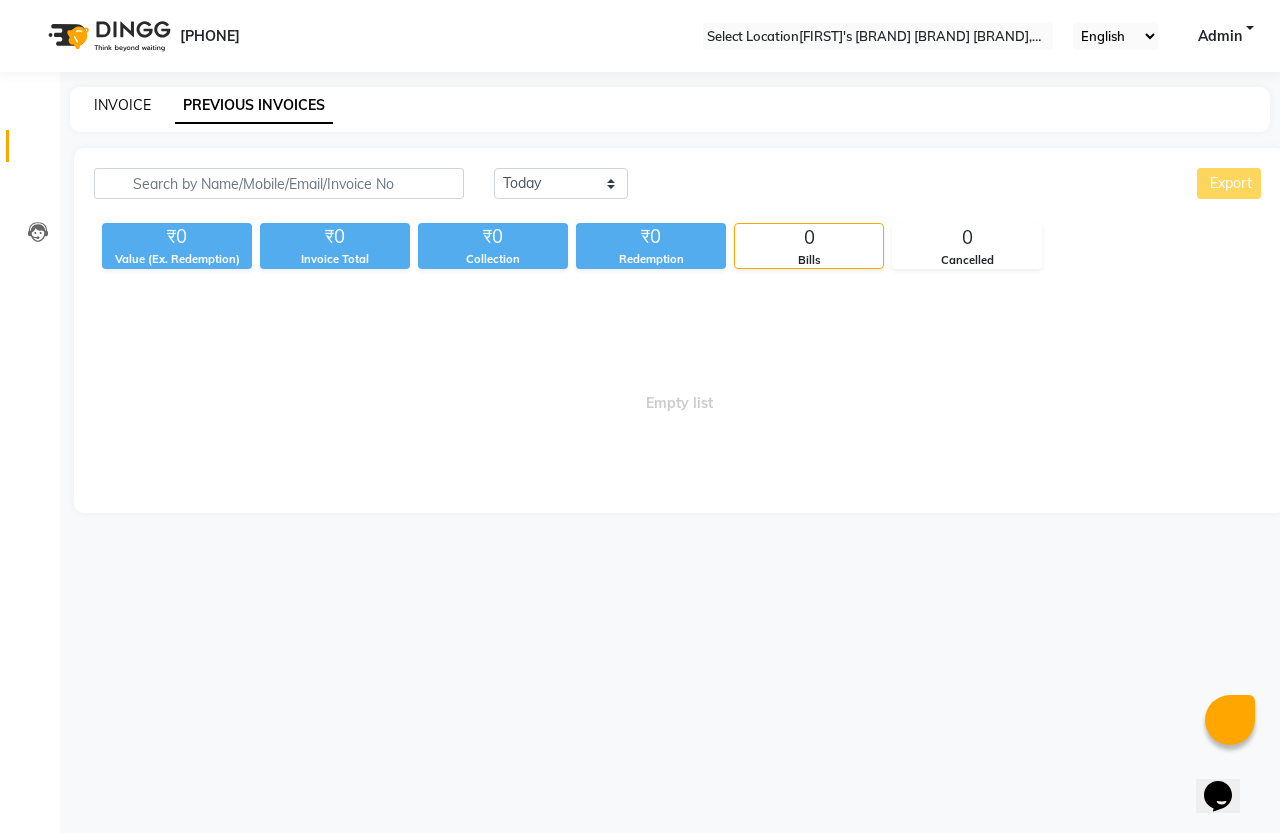 click on "INVOICE" at bounding box center [122, 105] 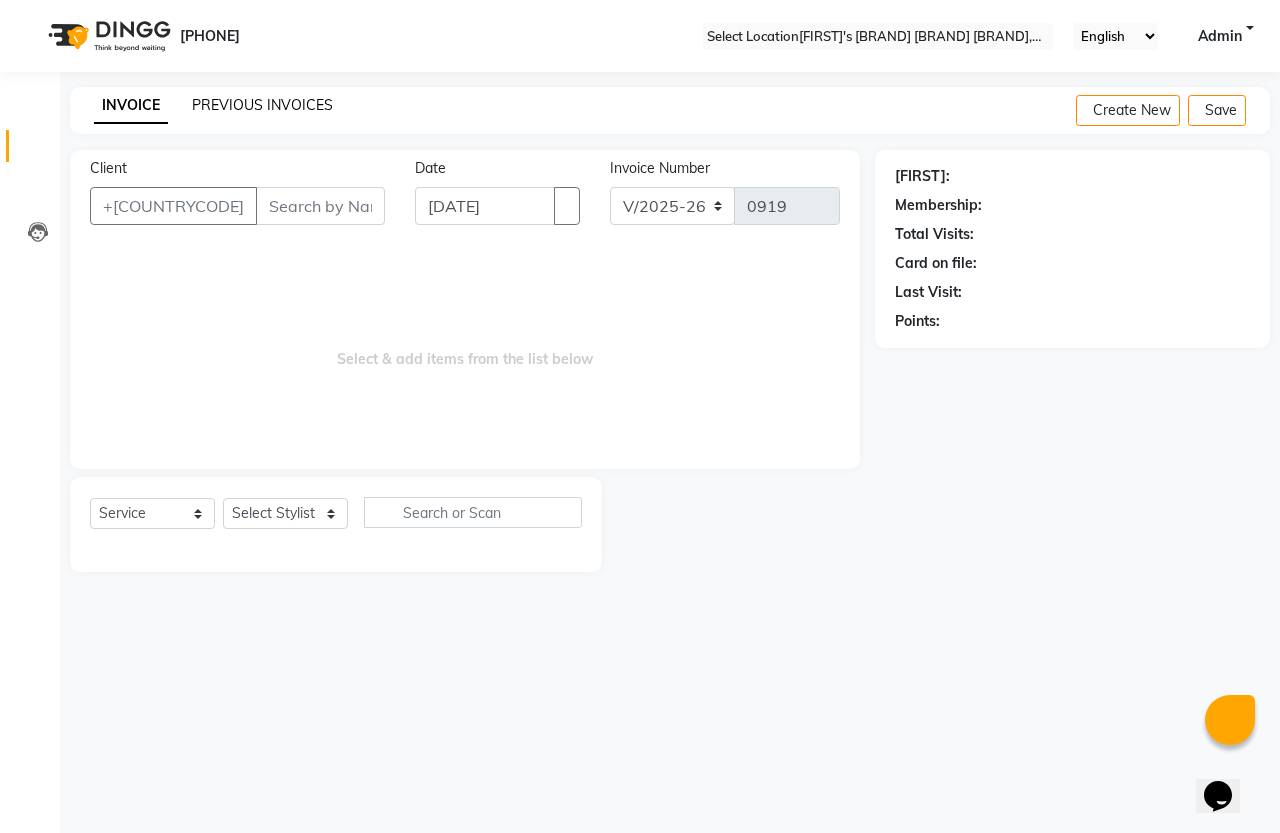 click on "PREVIOUS INVOICES" at bounding box center [262, 105] 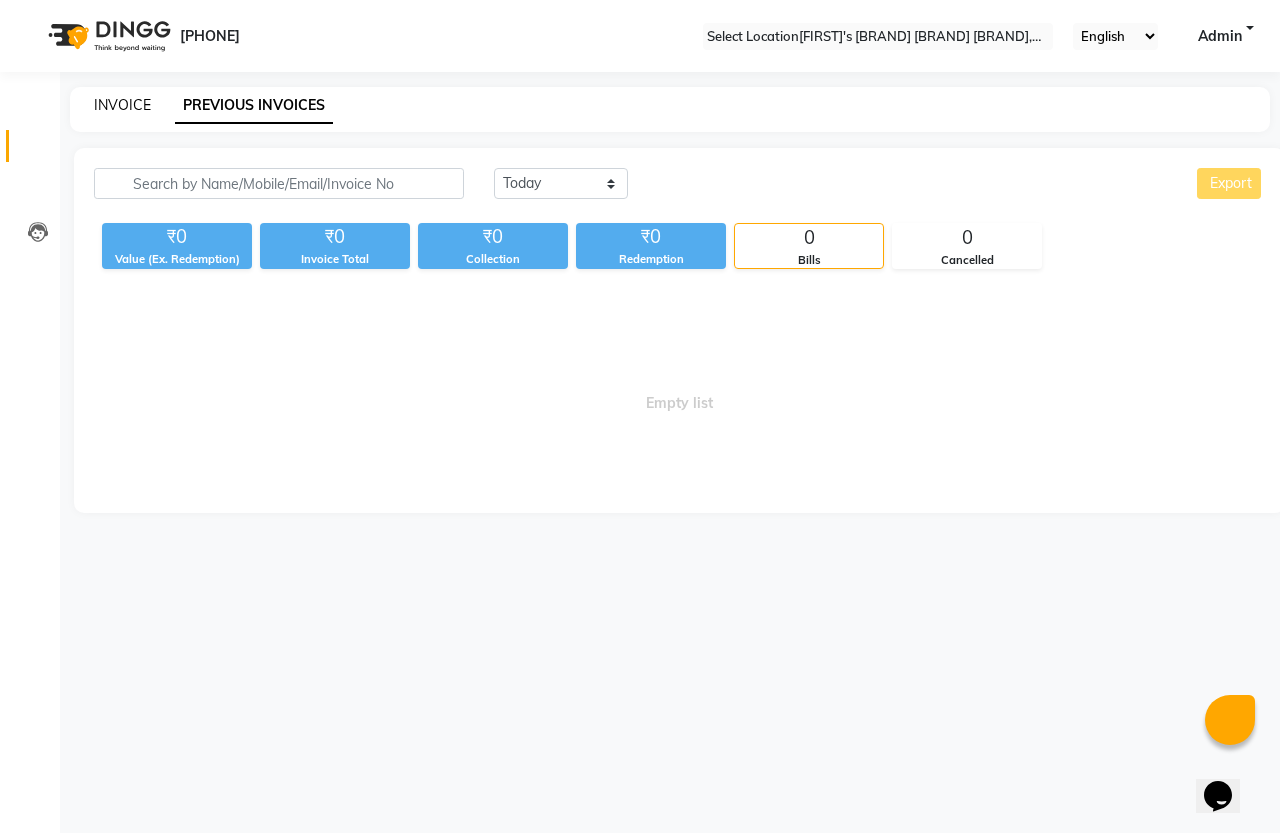 click on "INVOICE" at bounding box center (122, 105) 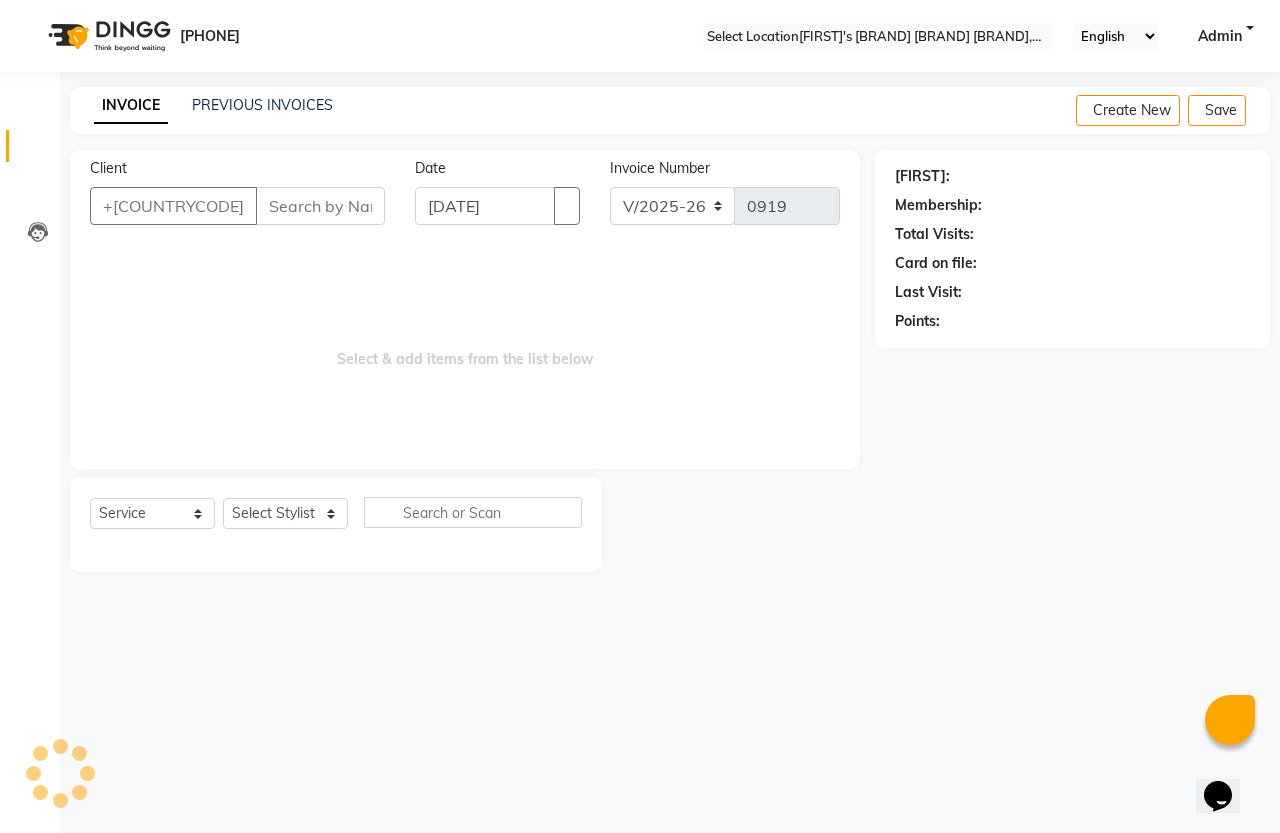 click on "PREVIOUS INVOICES" at bounding box center [262, 105] 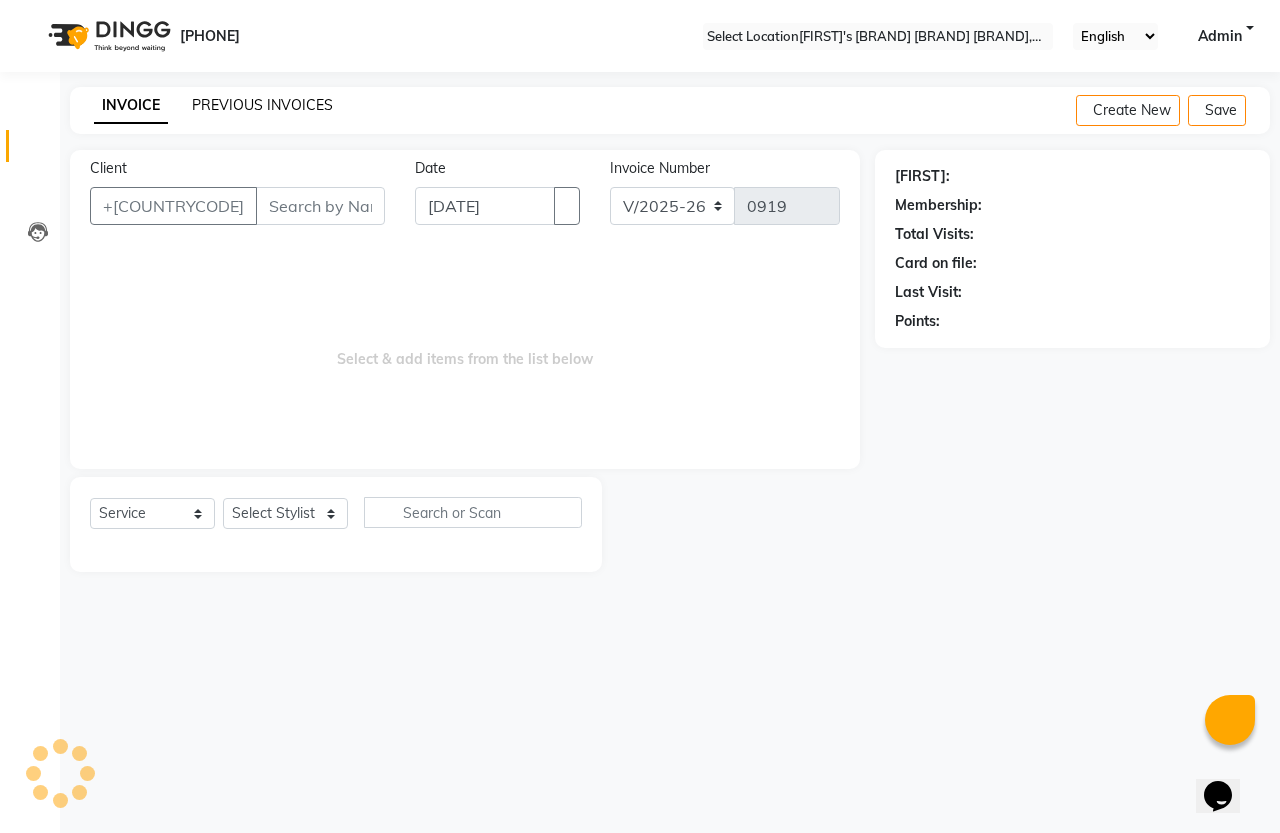 click on "PREVIOUS INVOICES" at bounding box center [262, 105] 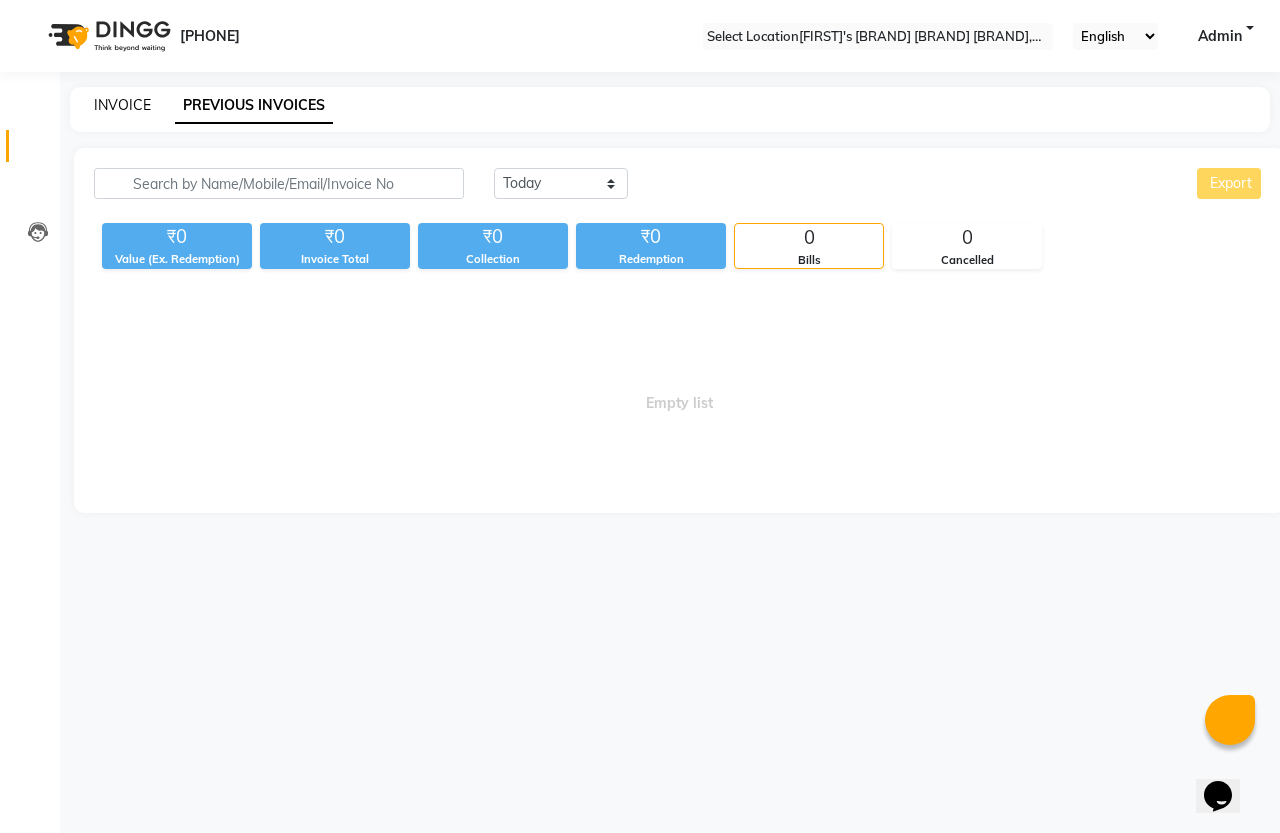 click on "INVOICE" at bounding box center (122, 105) 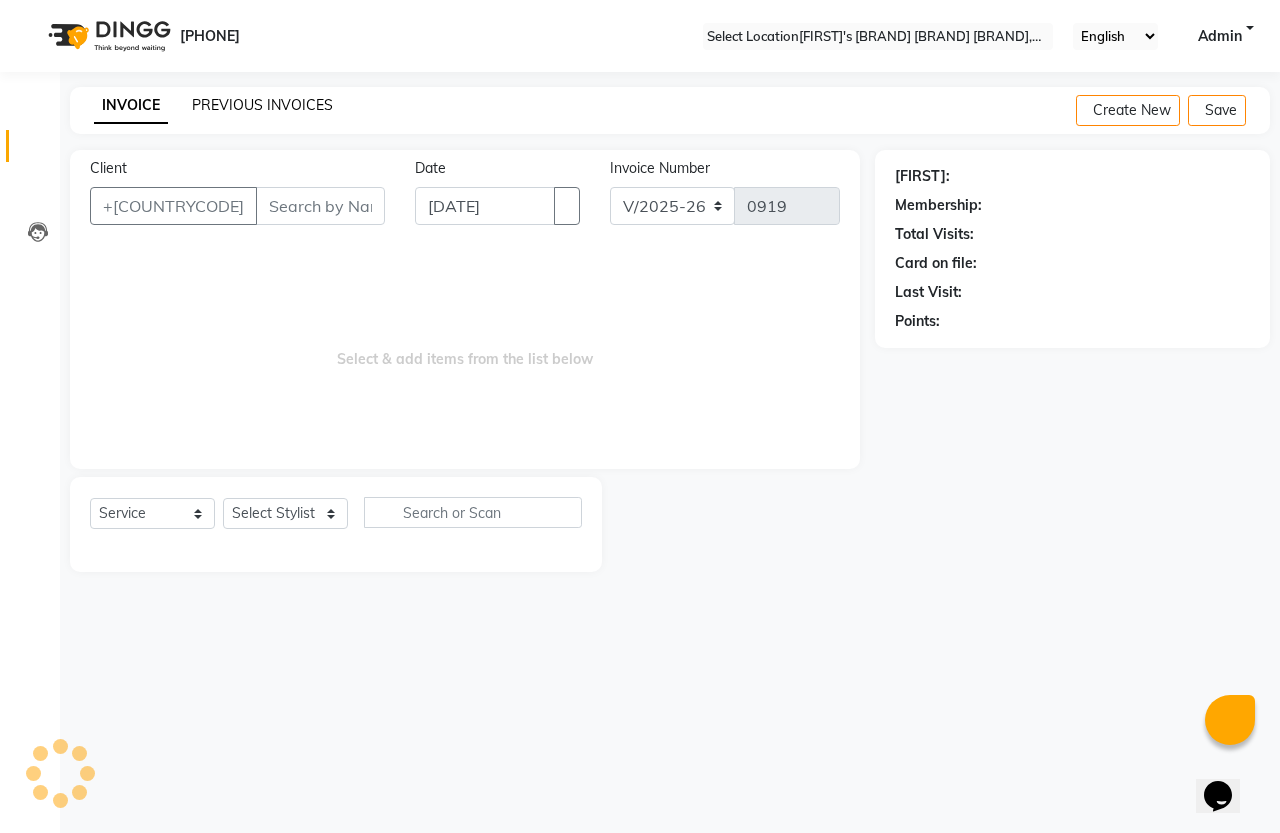 click on "PREVIOUS INVOICES" at bounding box center (262, 105) 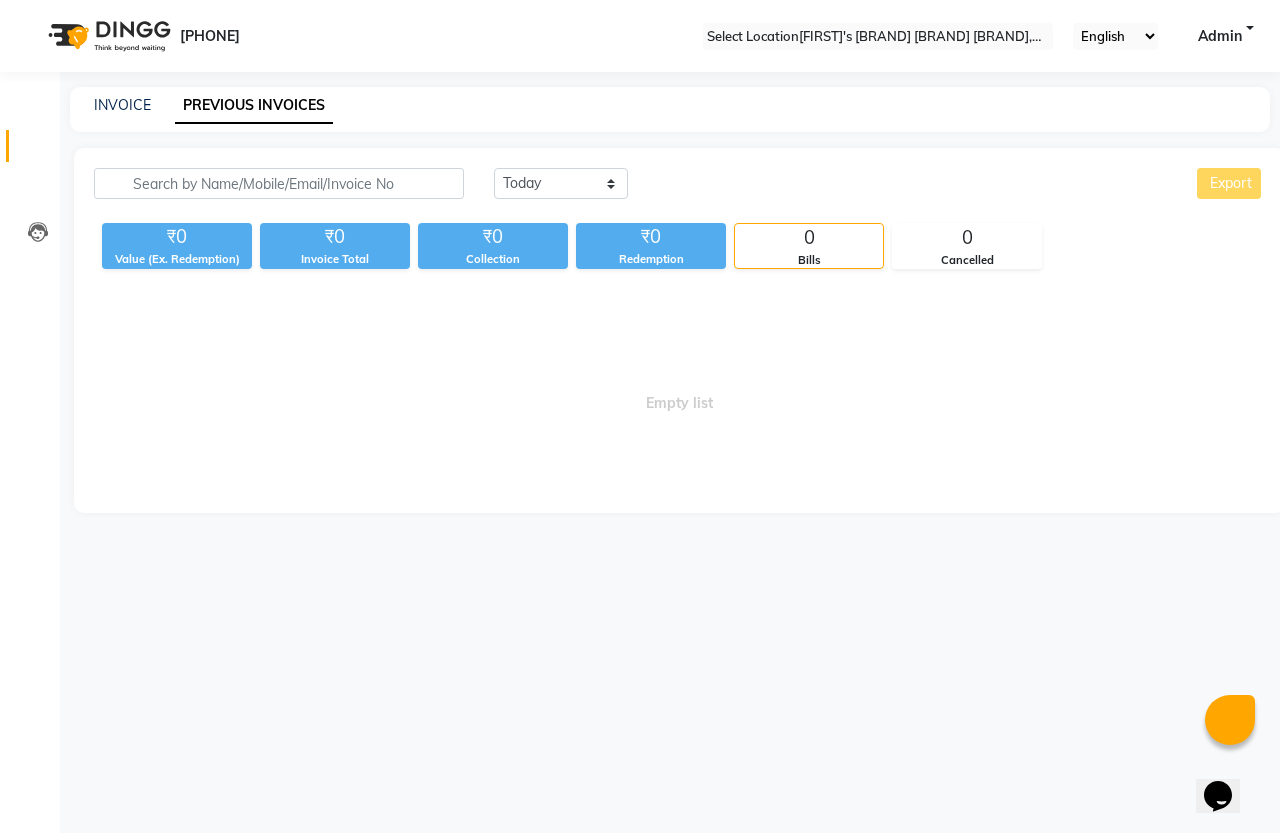 click on "INVOICE PREVIOUS INVOICES" at bounding box center [670, 109] 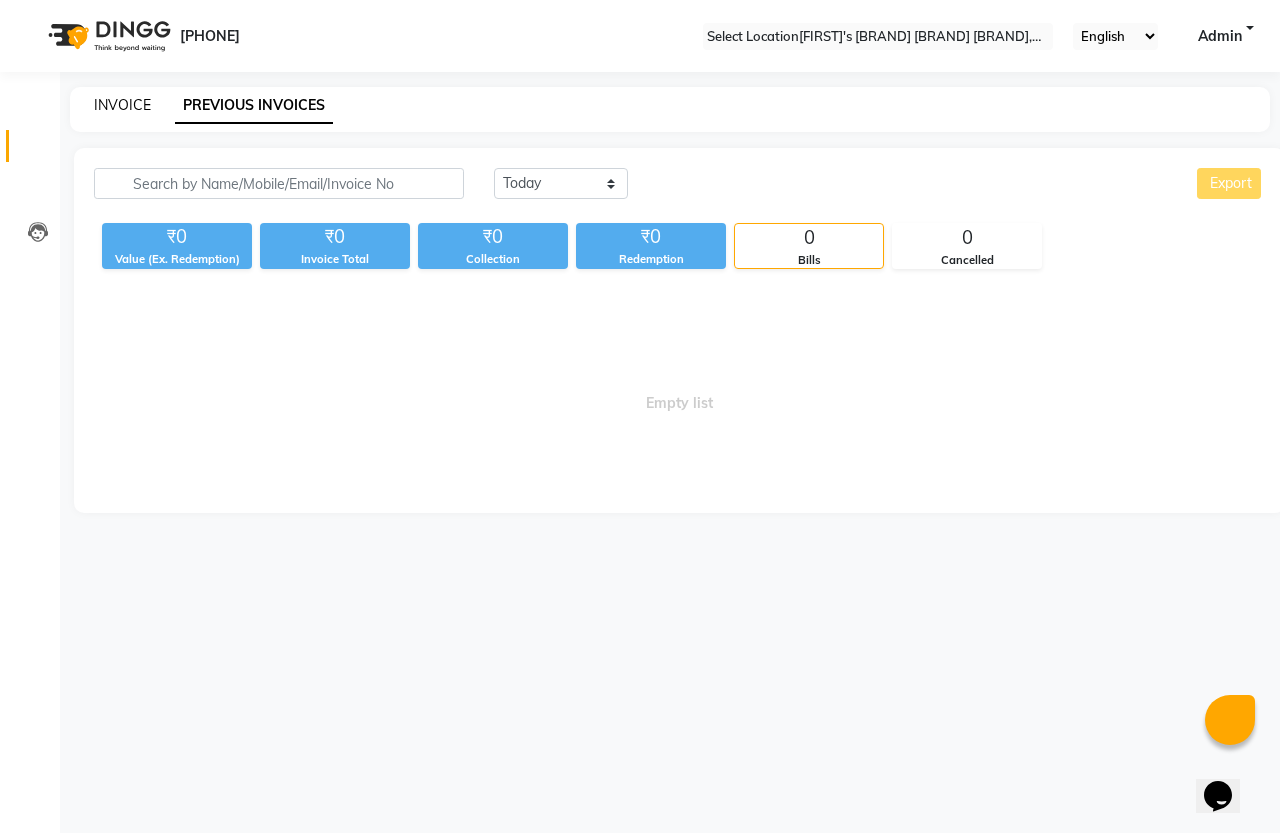 click on "INVOICE" at bounding box center [122, 105] 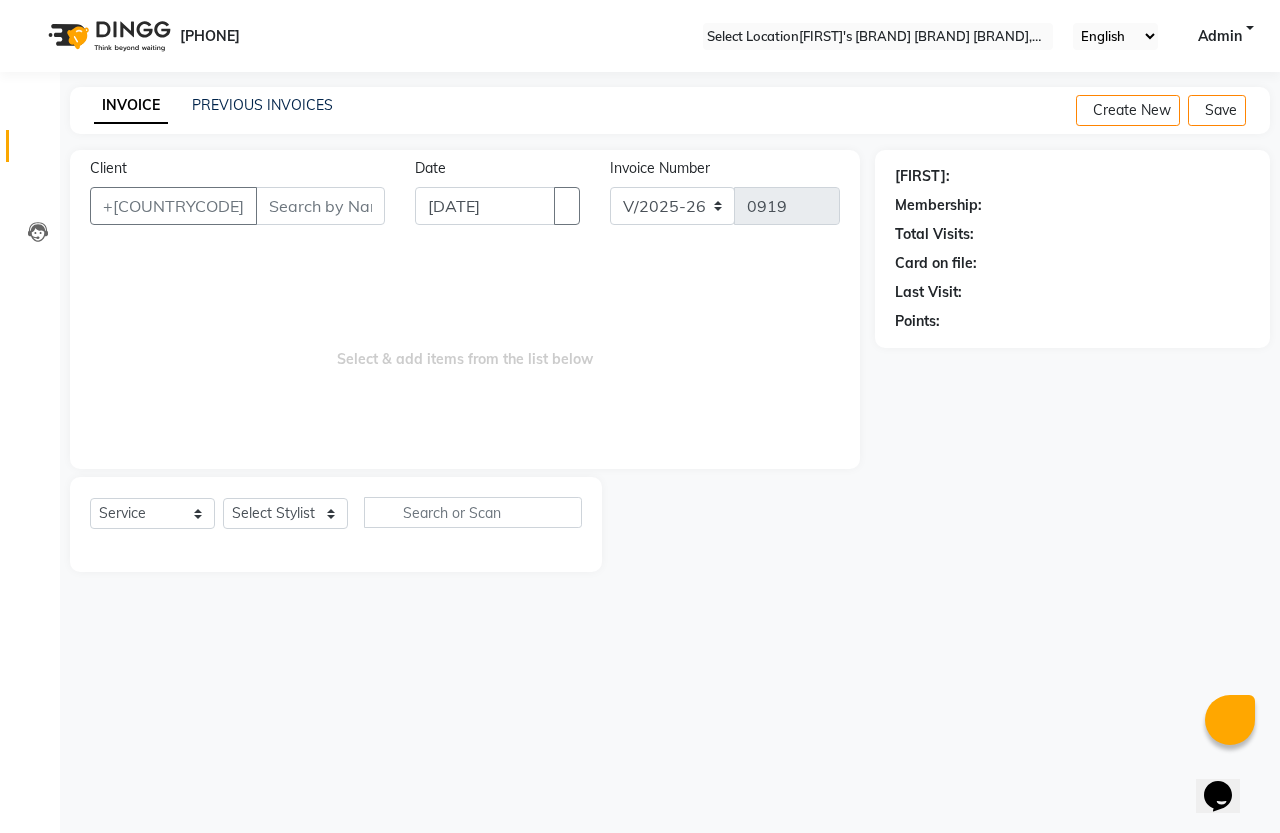 click at bounding box center [38, 151] 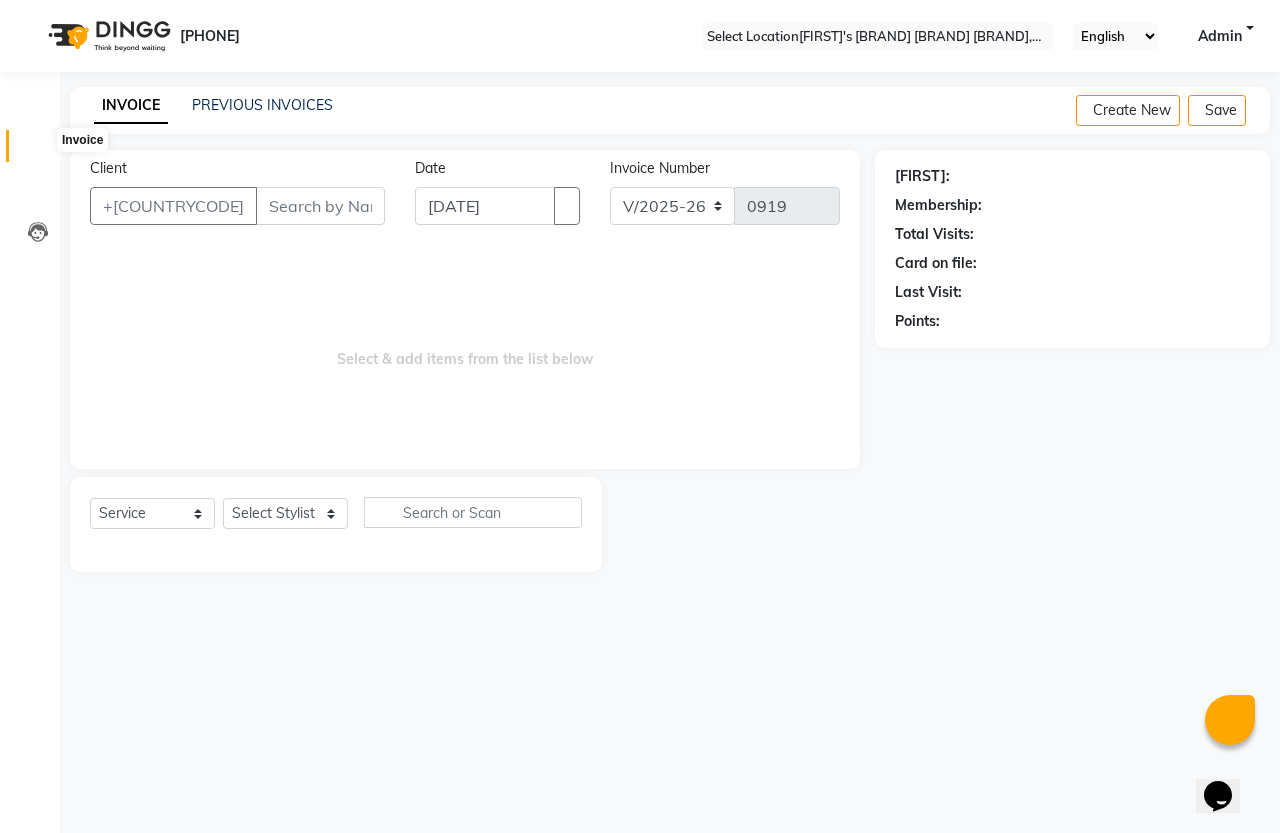 click at bounding box center (38, 151) 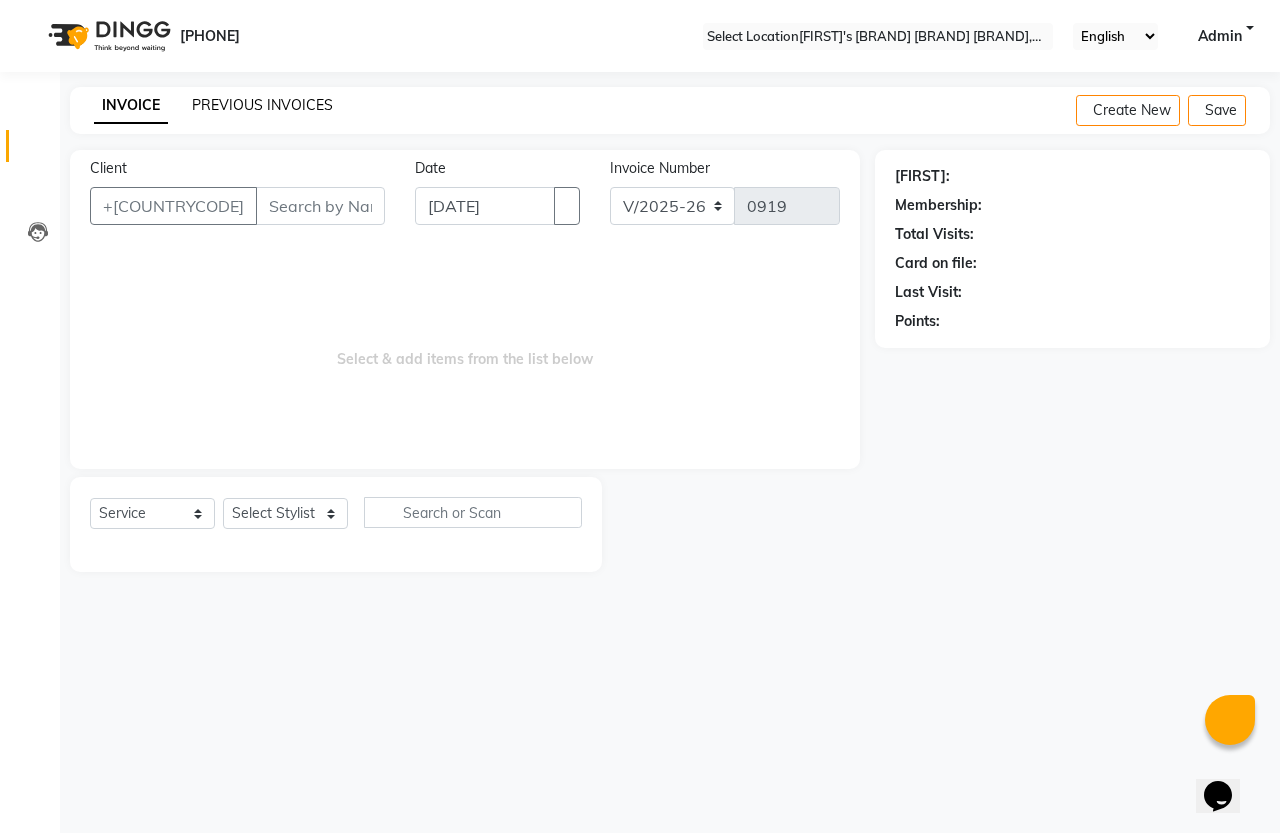 click on "PREVIOUS INVOICES" at bounding box center [262, 105] 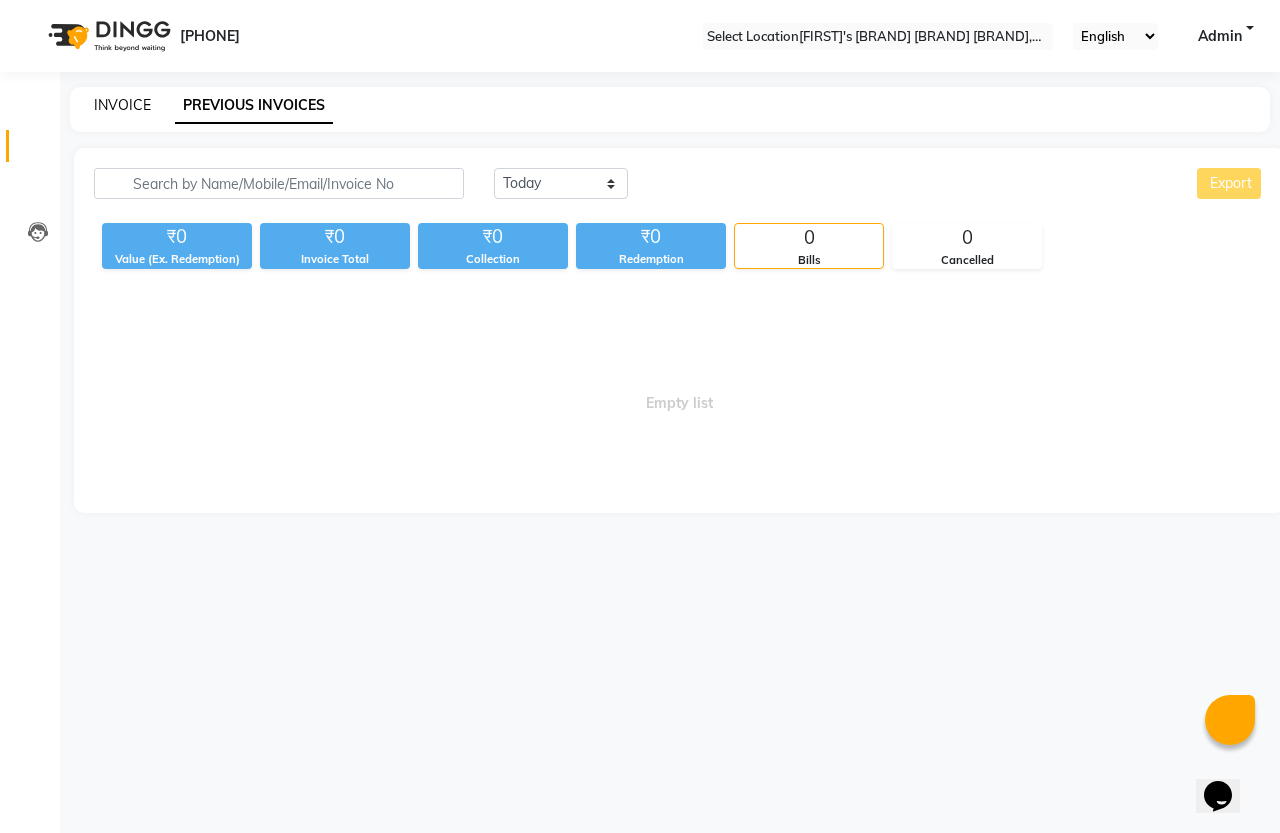 click on "INVOICE" at bounding box center [122, 105] 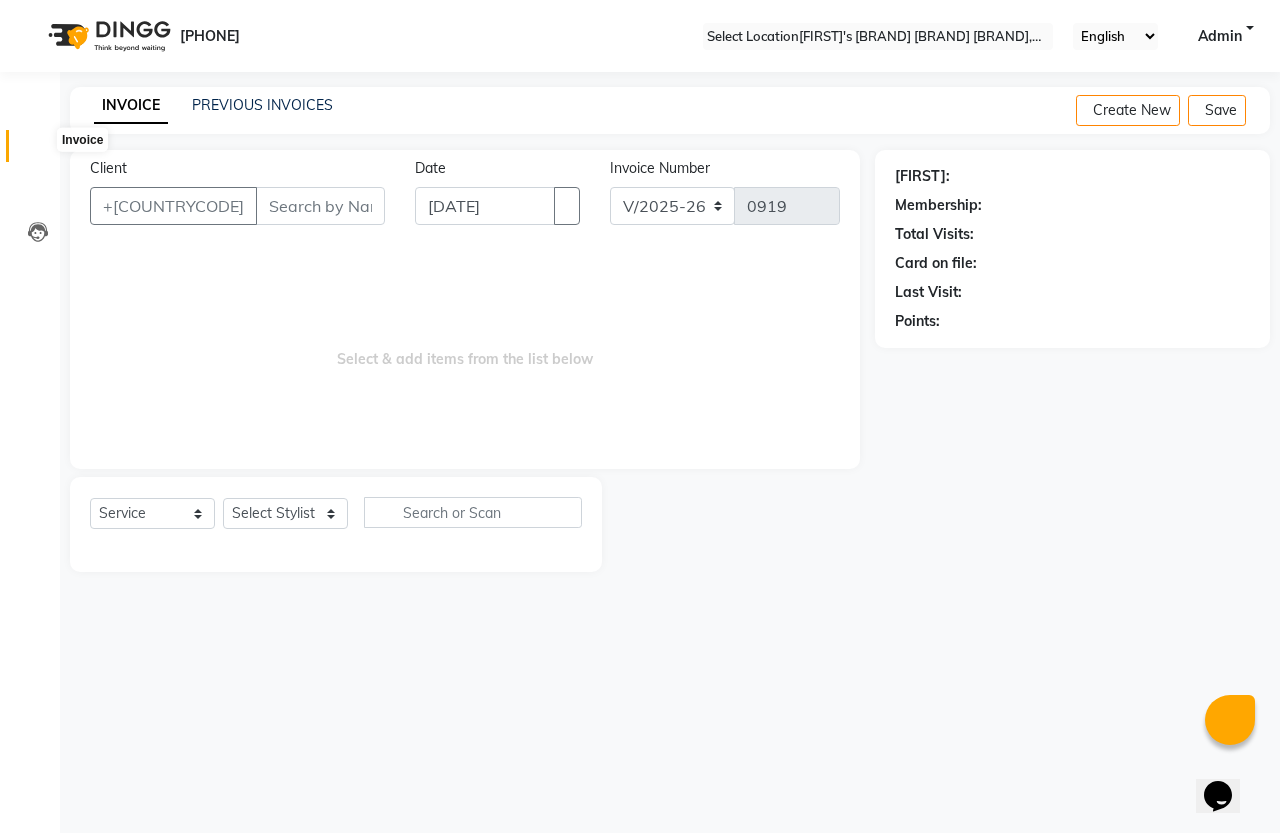 click at bounding box center [37, 151] 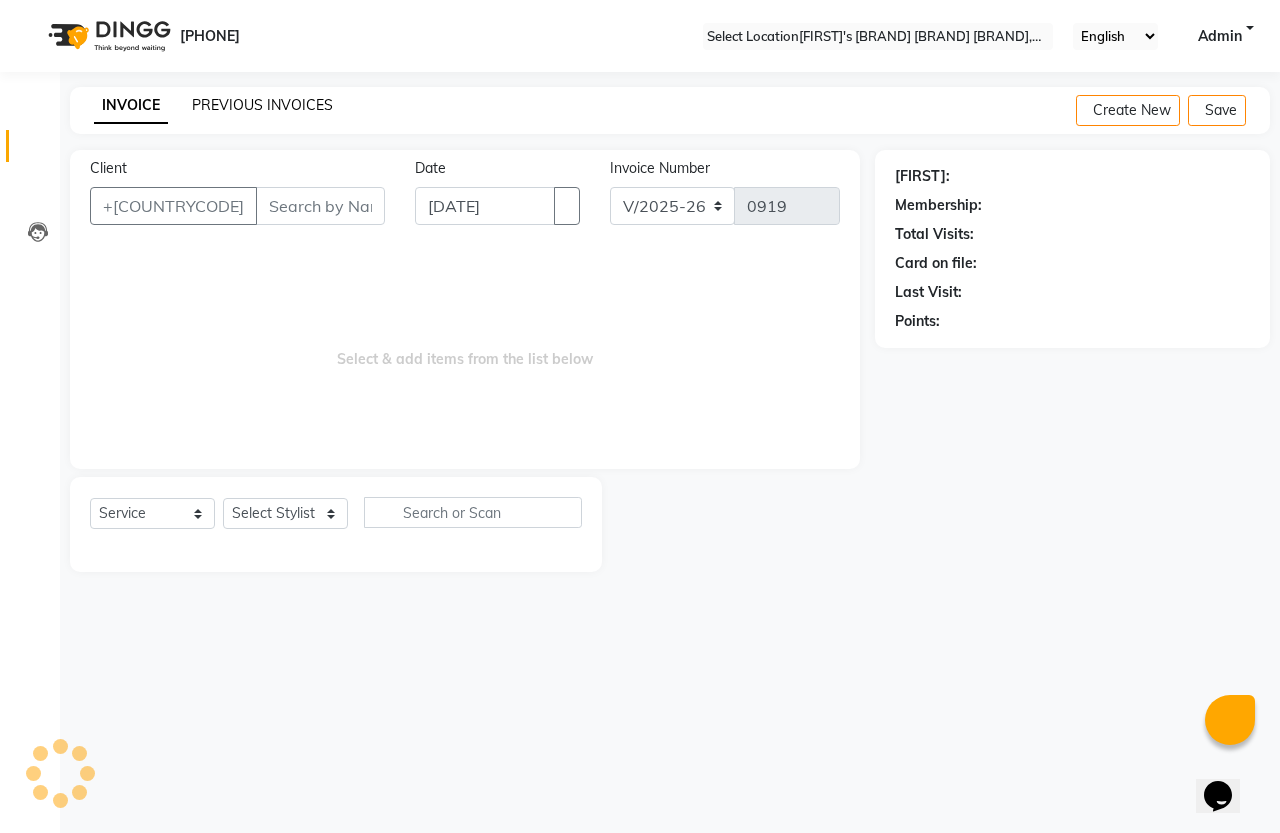 click on "PREVIOUS INVOICES" at bounding box center (262, 105) 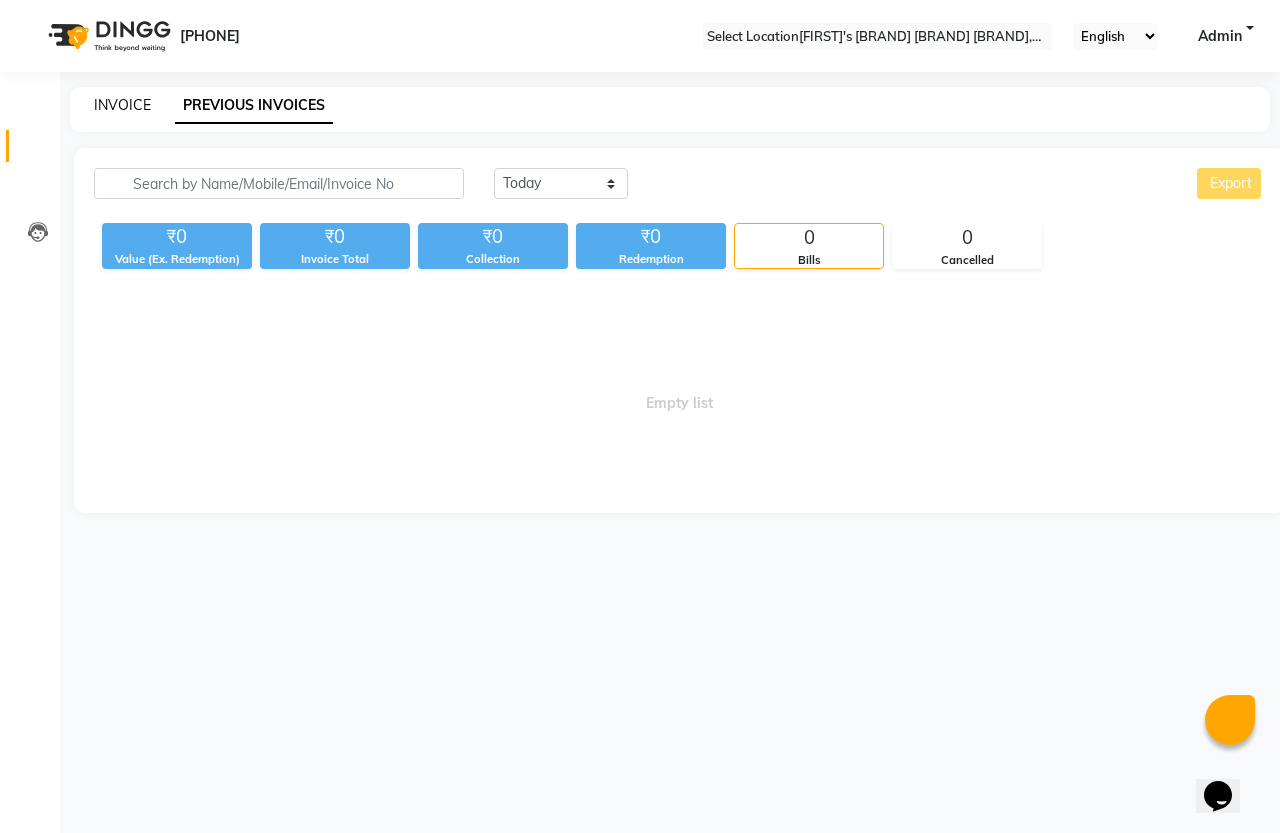 click on "INVOICE" at bounding box center [122, 105] 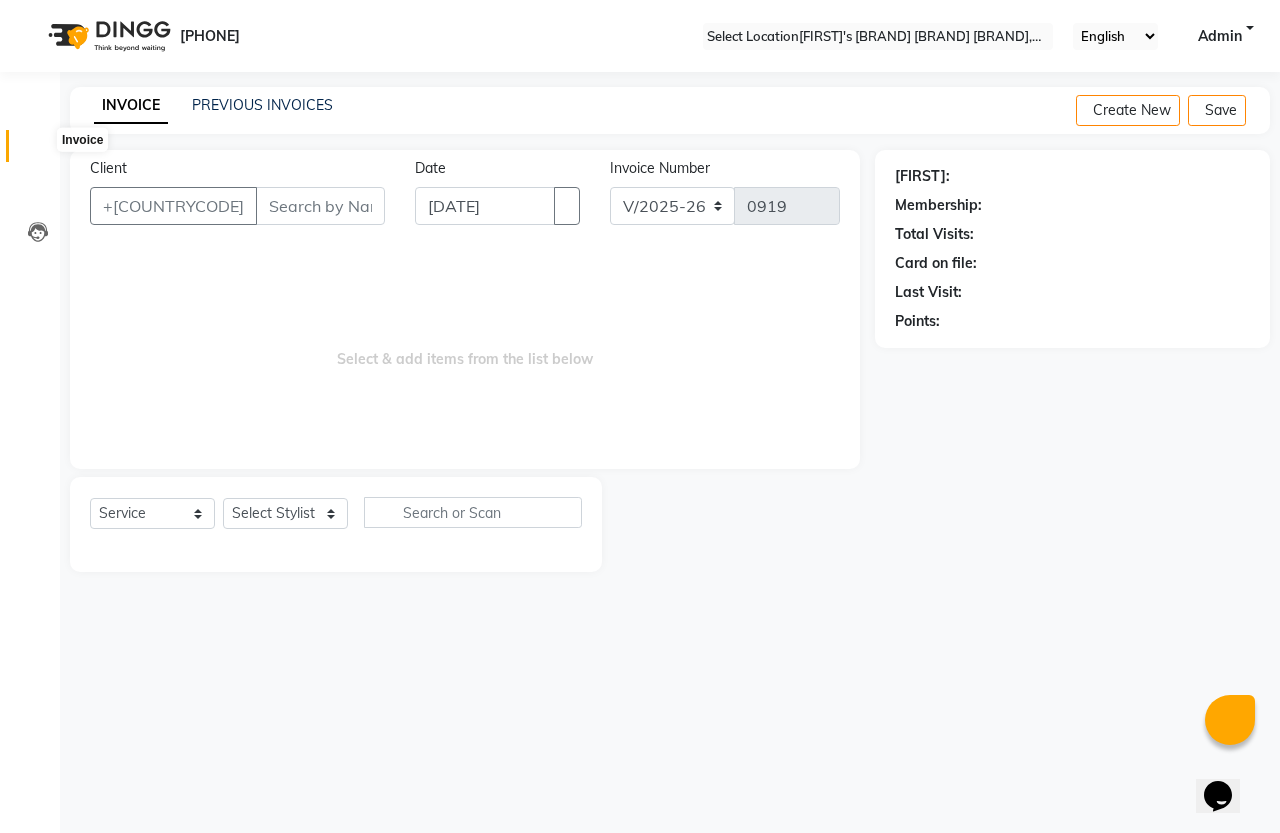 click at bounding box center (38, 151) 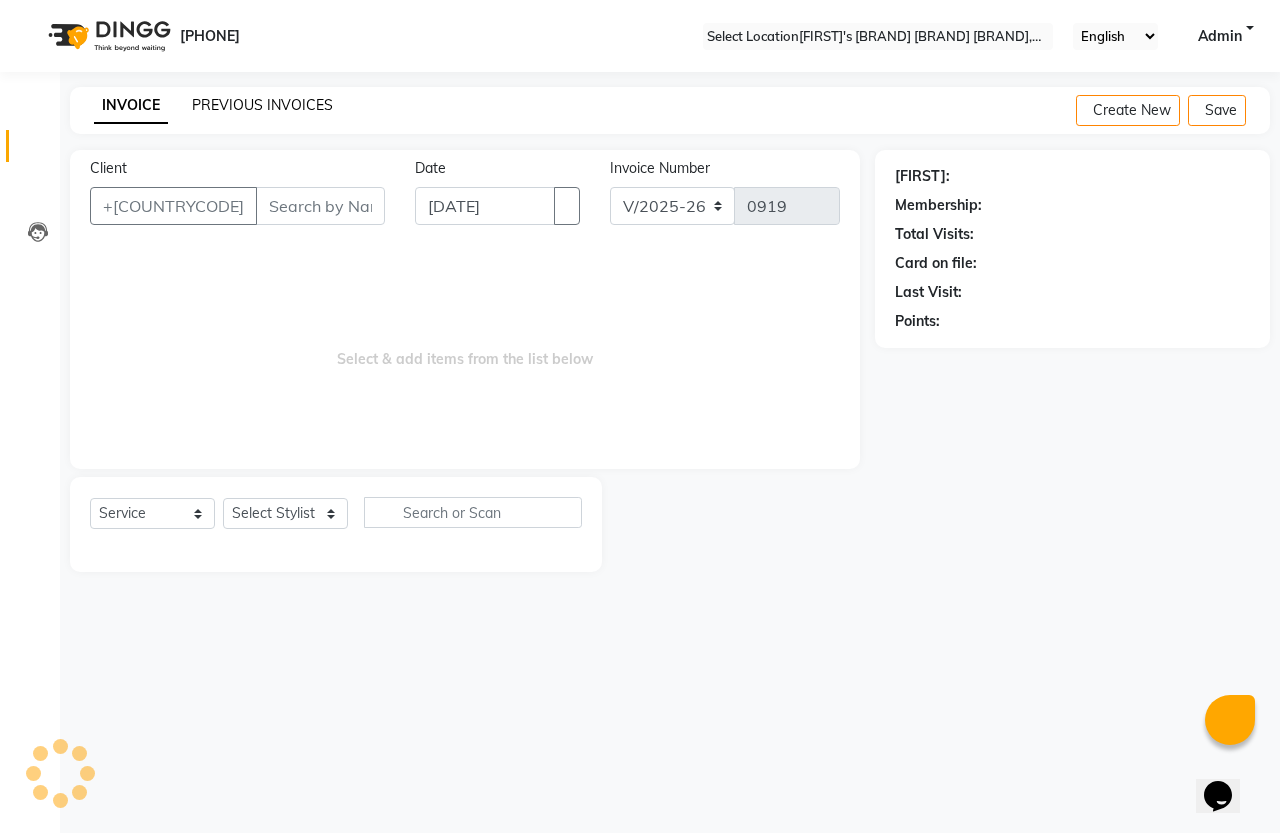 click on "PREVIOUS INVOICES" at bounding box center (262, 105) 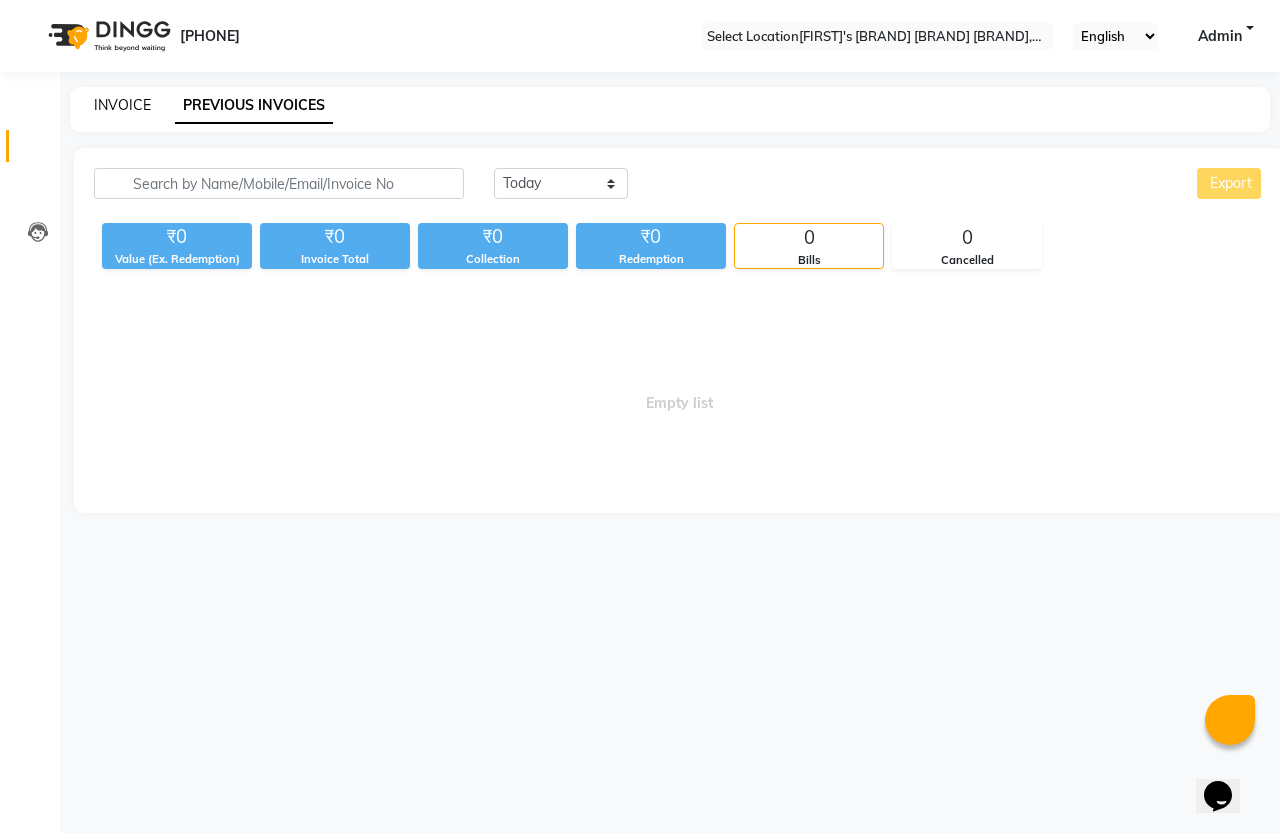 click on "INVOICE" at bounding box center [122, 105] 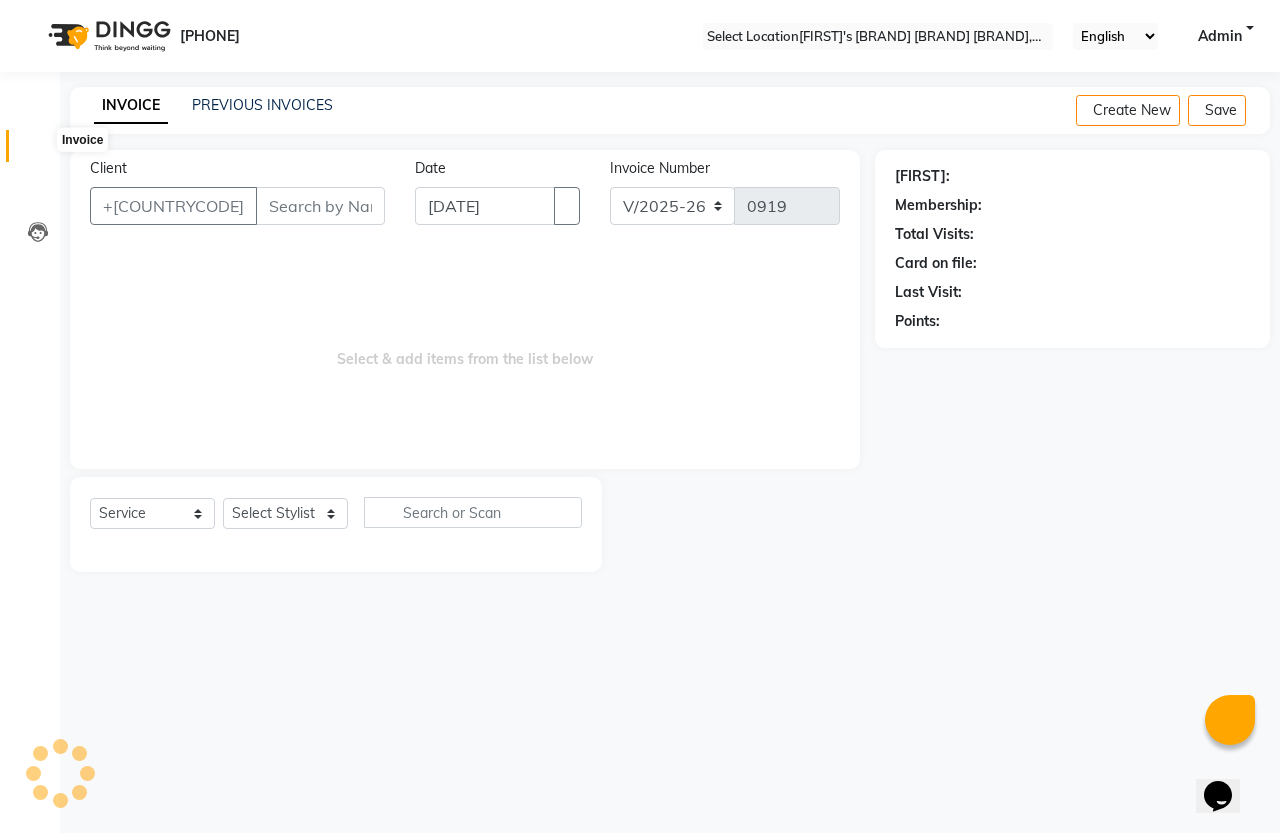 click at bounding box center [38, 151] 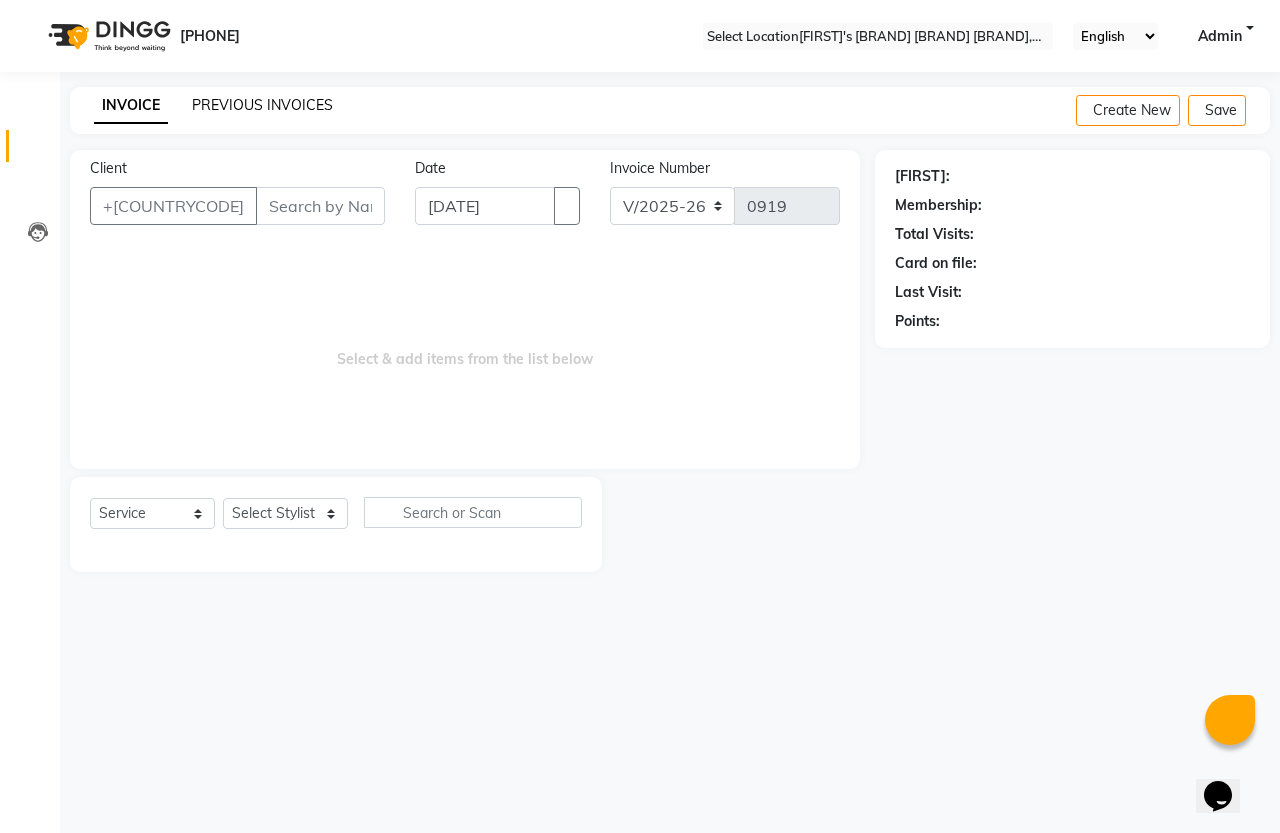 click on "PREVIOUS INVOICES" at bounding box center [262, 105] 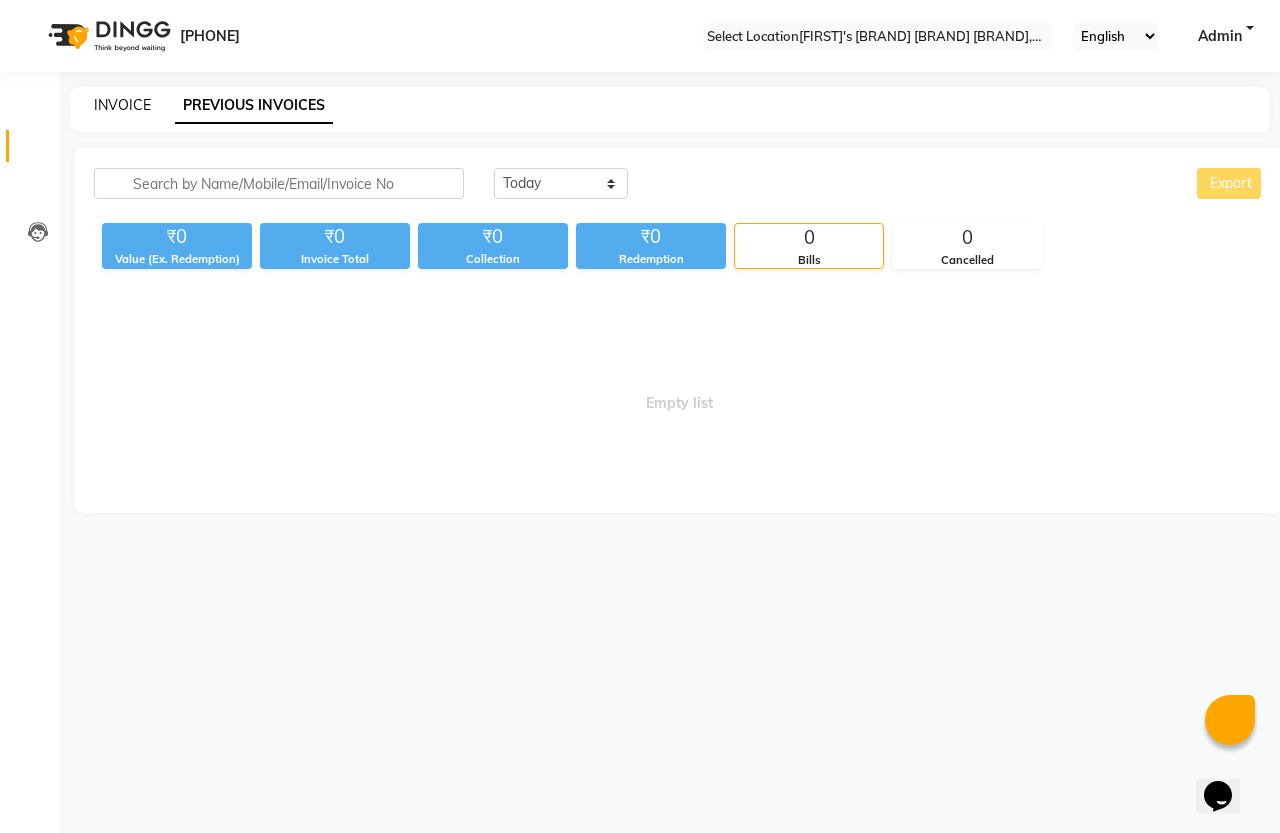 click on "INVOICE" at bounding box center (122, 105) 